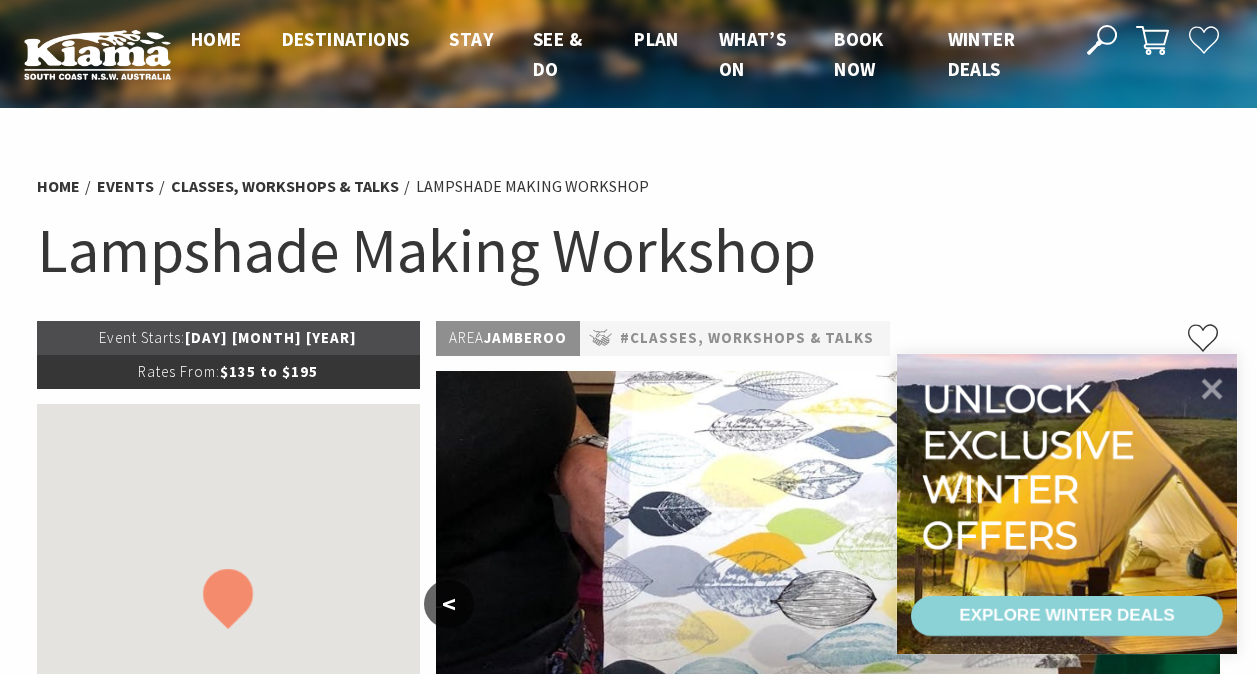 scroll, scrollTop: 0, scrollLeft: 0, axis: both 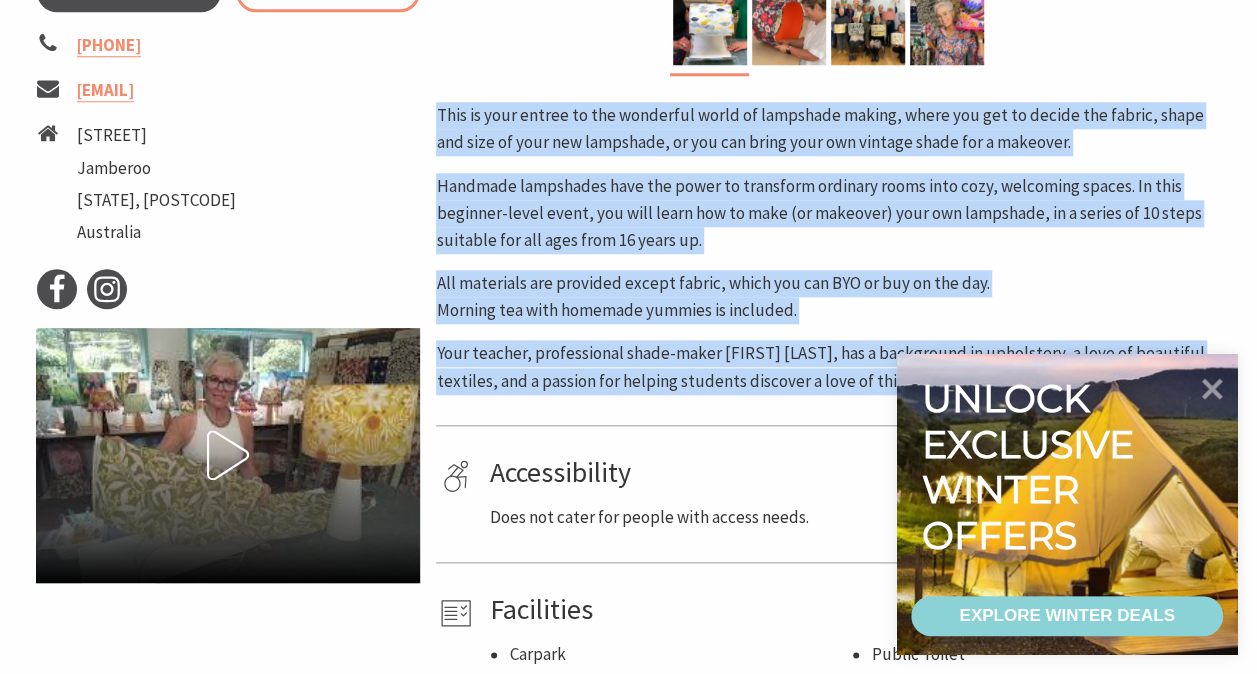 drag, startPoint x: 437, startPoint y: 118, endPoint x: 838, endPoint y: 405, distance: 493.1227 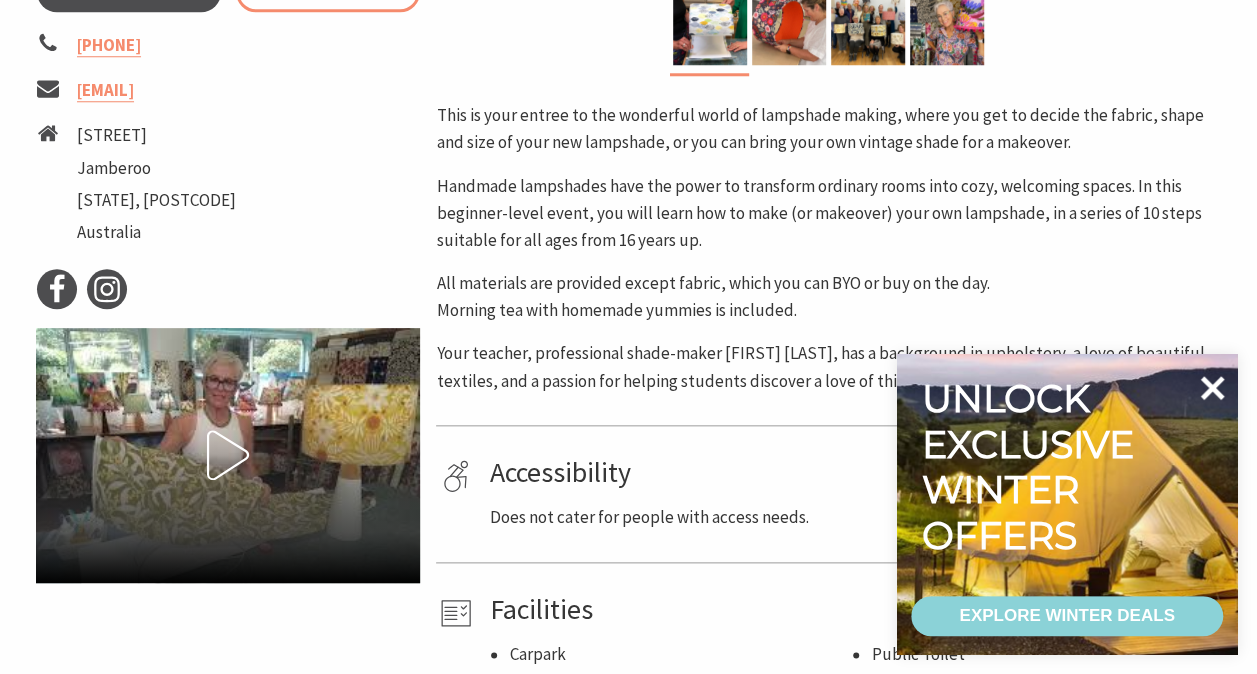 click 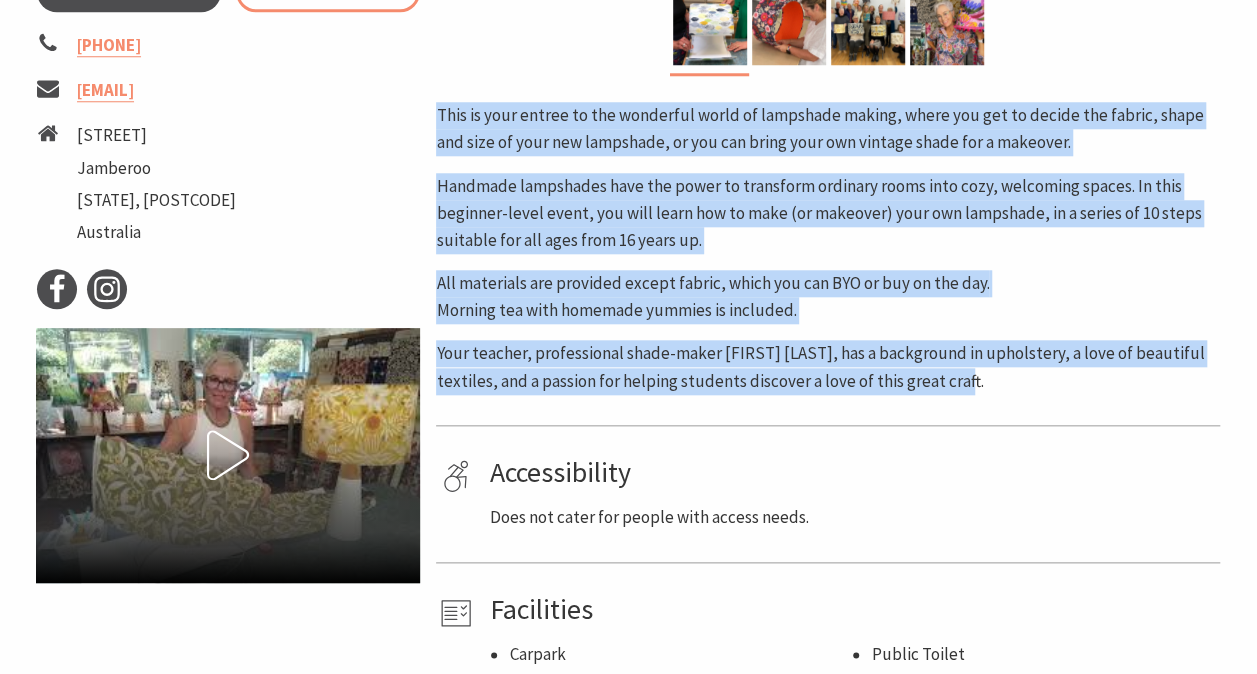 drag, startPoint x: 987, startPoint y: 381, endPoint x: 430, endPoint y: 112, distance: 618.55475 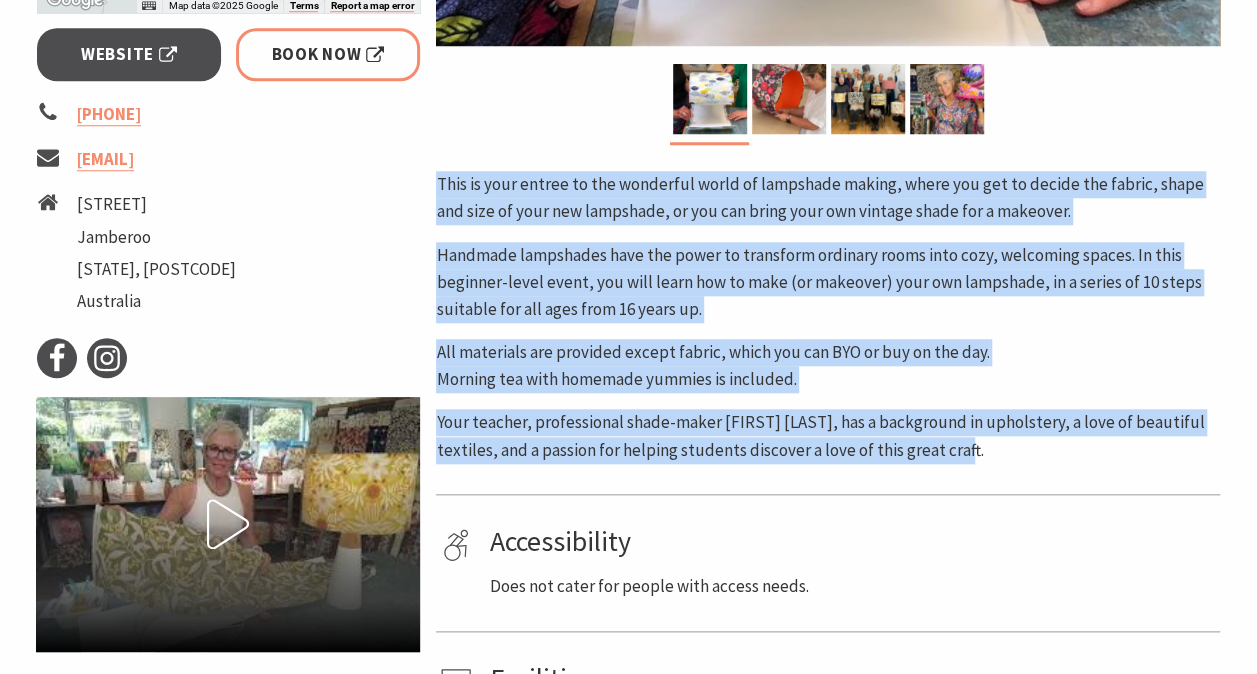 scroll, scrollTop: 828, scrollLeft: 0, axis: vertical 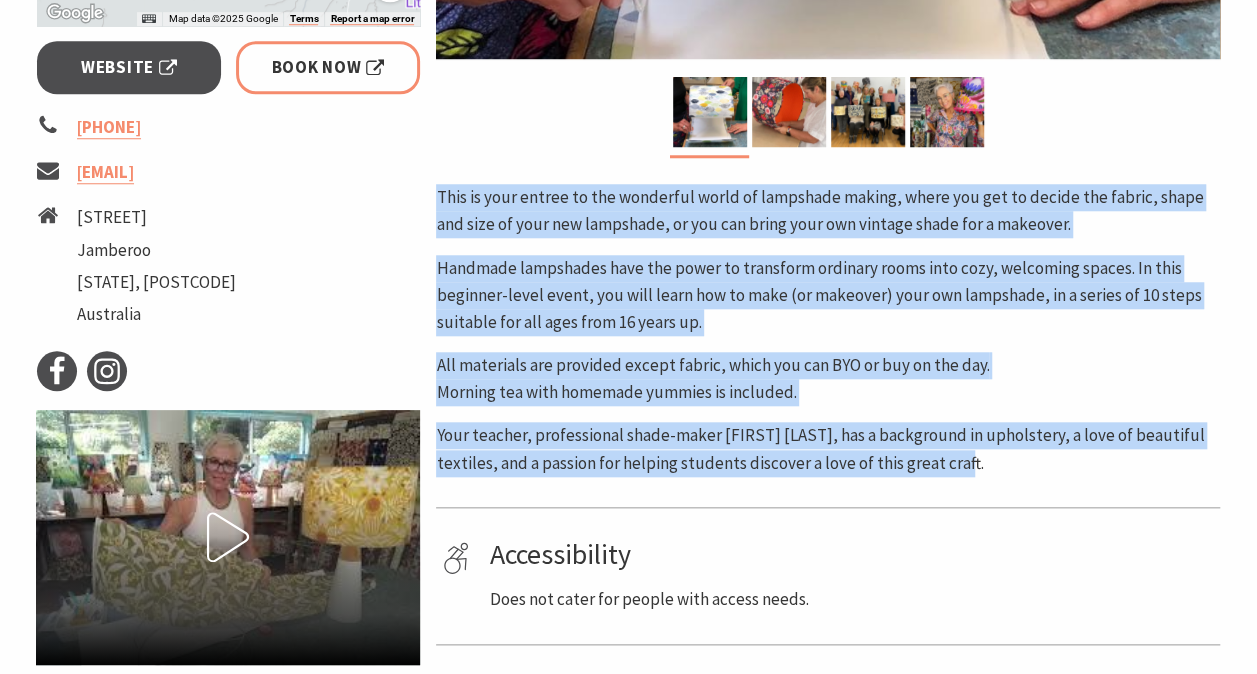 drag, startPoint x: 66, startPoint y: 126, endPoint x: 370, endPoint y: 178, distance: 308.4153 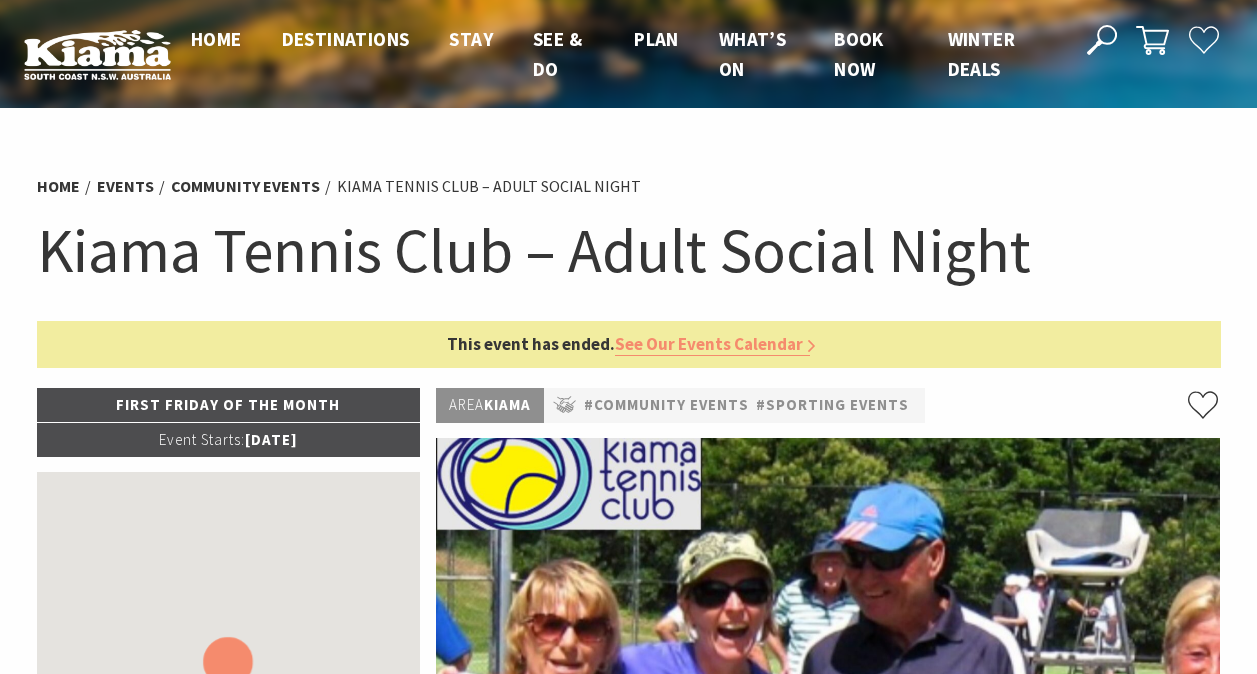 scroll, scrollTop: 0, scrollLeft: 0, axis: both 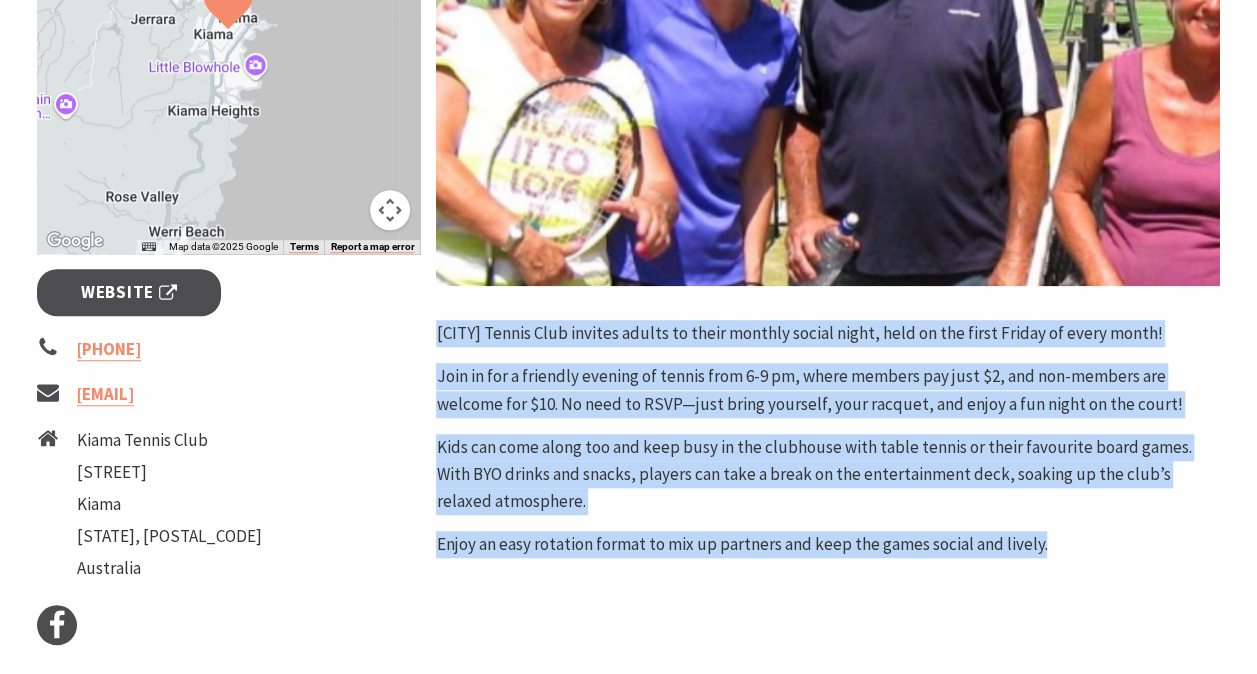drag, startPoint x: 440, startPoint y: 328, endPoint x: 1055, endPoint y: 532, distance: 647.9514 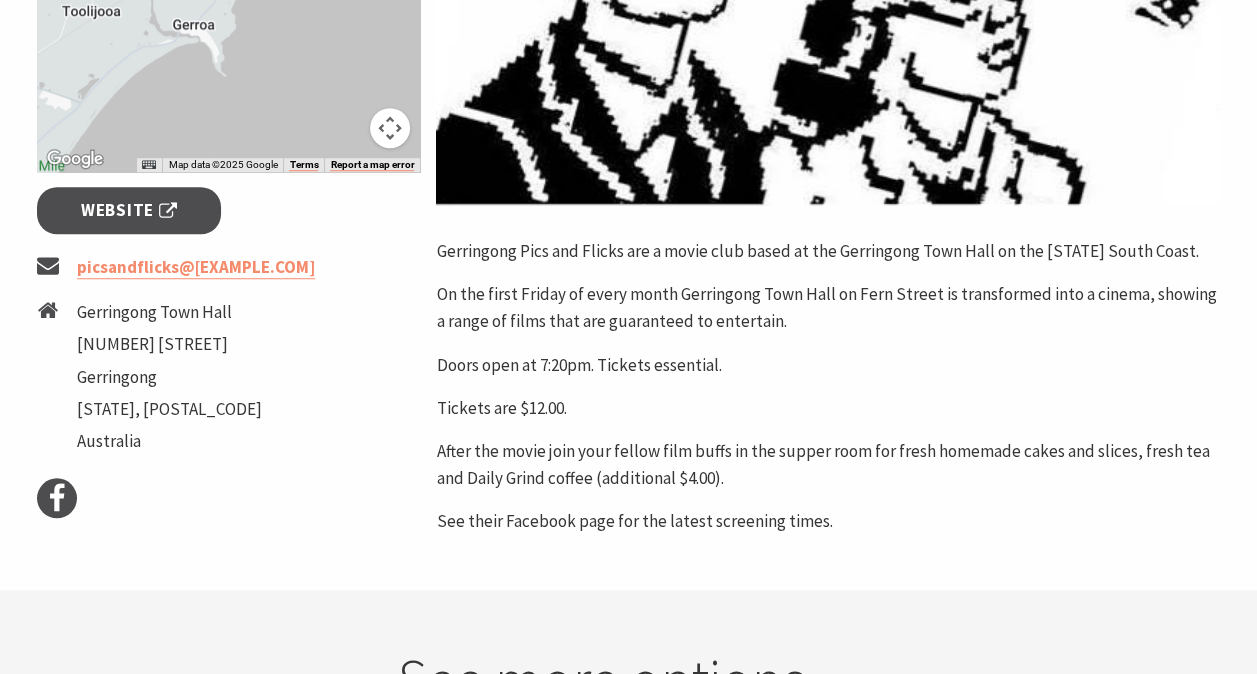scroll, scrollTop: 686, scrollLeft: 0, axis: vertical 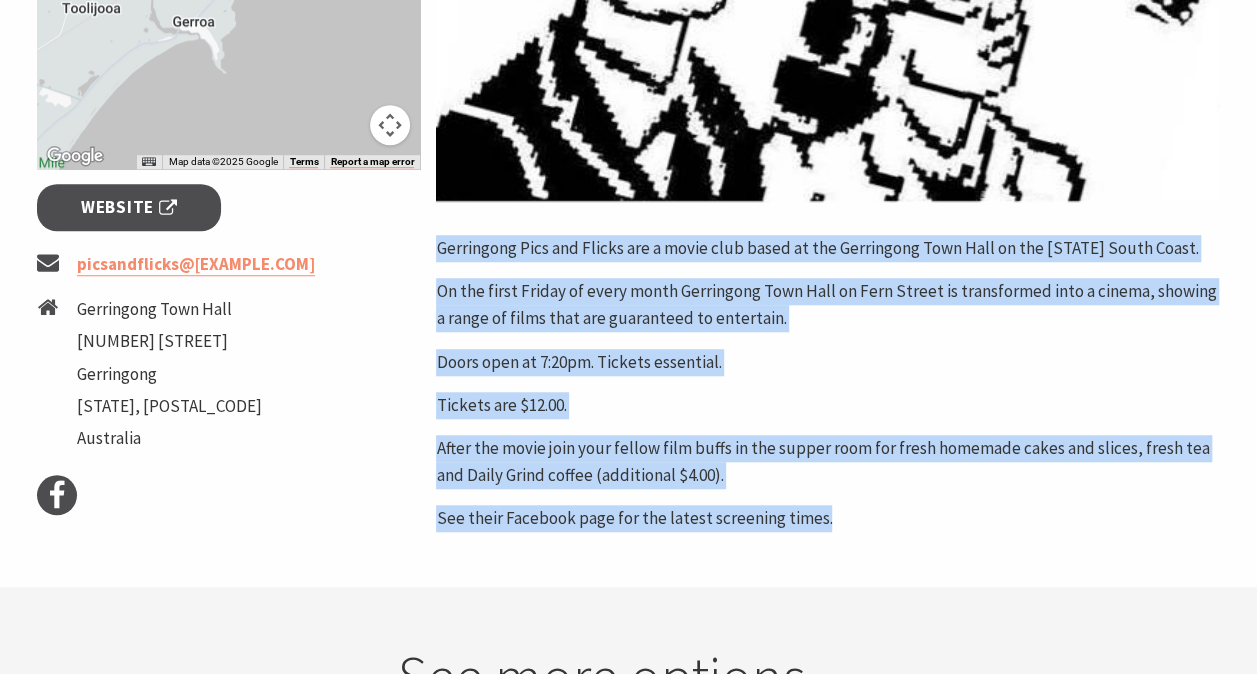 drag, startPoint x: 437, startPoint y: 254, endPoint x: 899, endPoint y: 510, distance: 528.18555 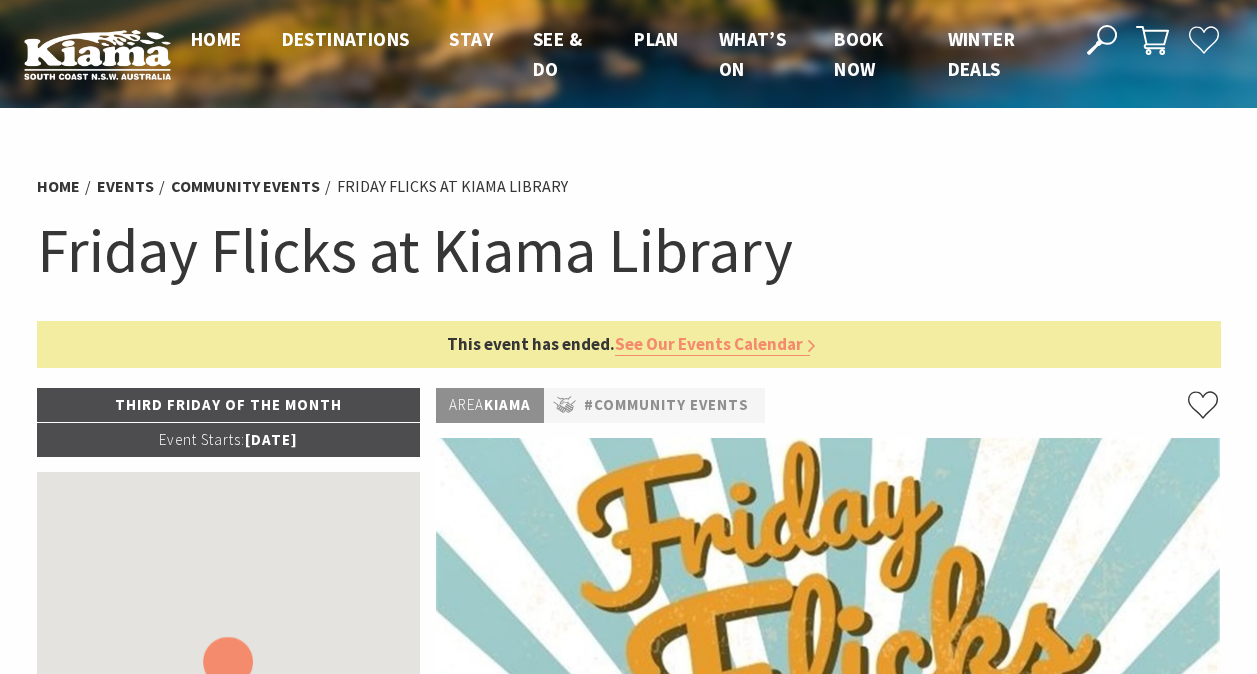 scroll, scrollTop: 0, scrollLeft: 0, axis: both 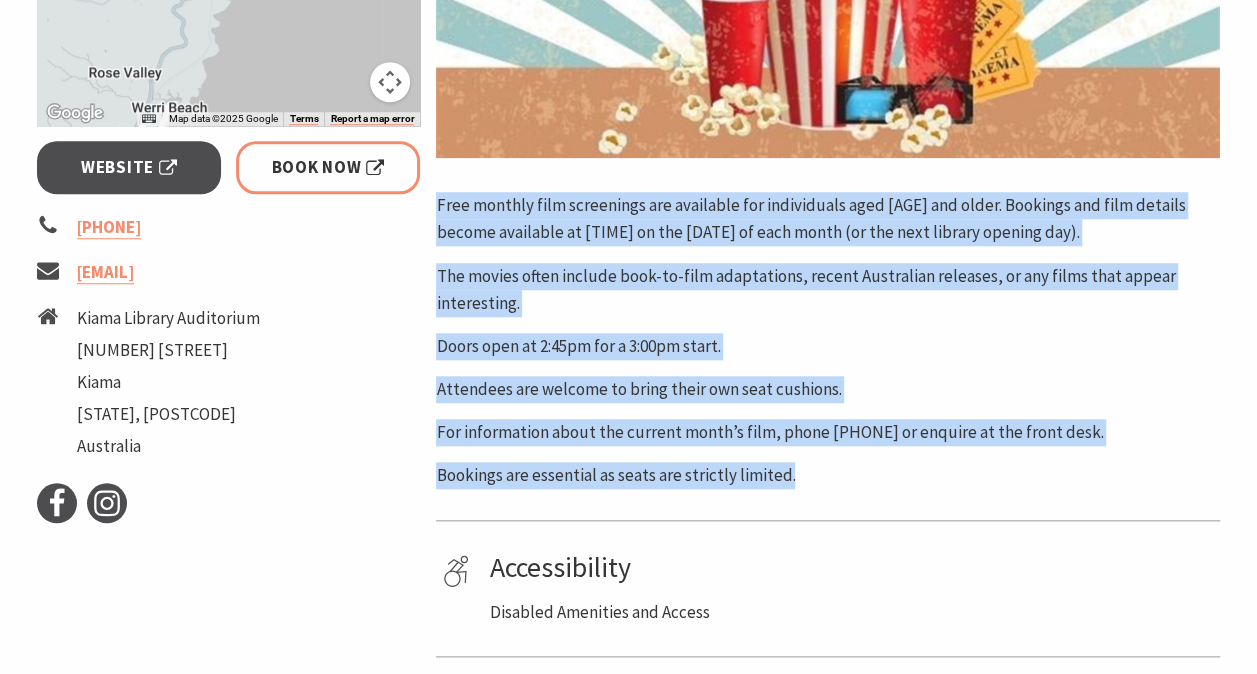 drag, startPoint x: 438, startPoint y: 205, endPoint x: 843, endPoint y: 462, distance: 479.6603 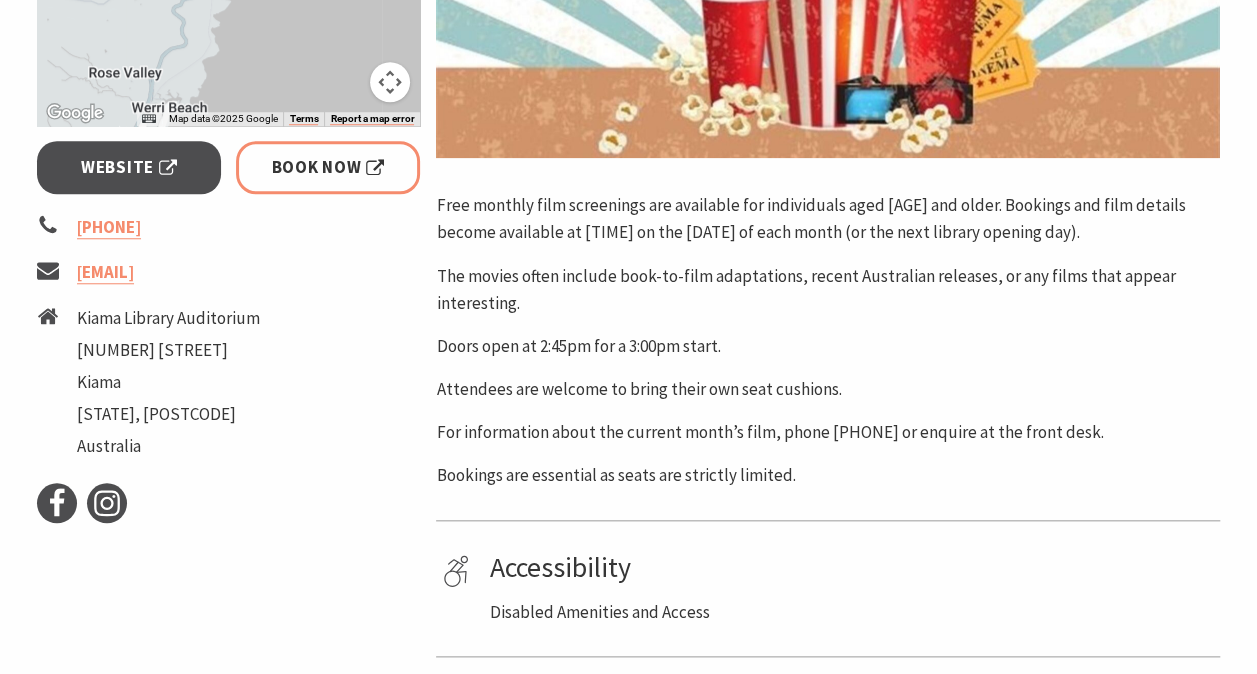 click on "Accessibility" at bounding box center (851, 568) 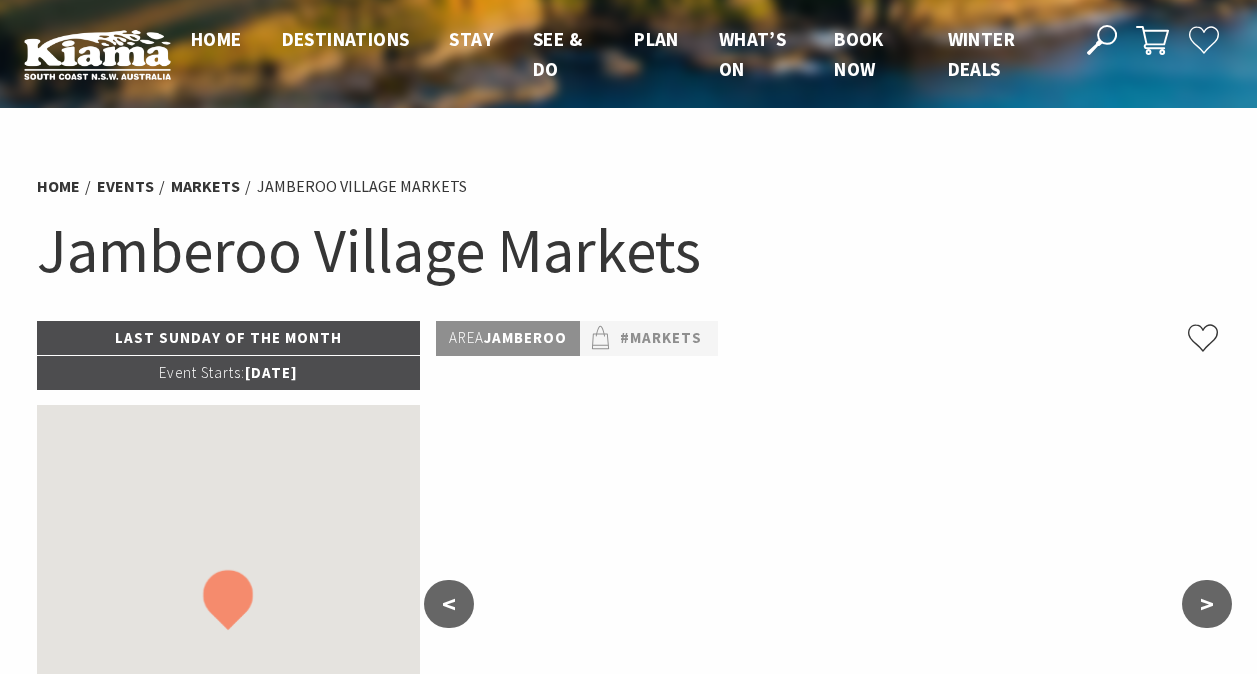 scroll, scrollTop: 0, scrollLeft: 0, axis: both 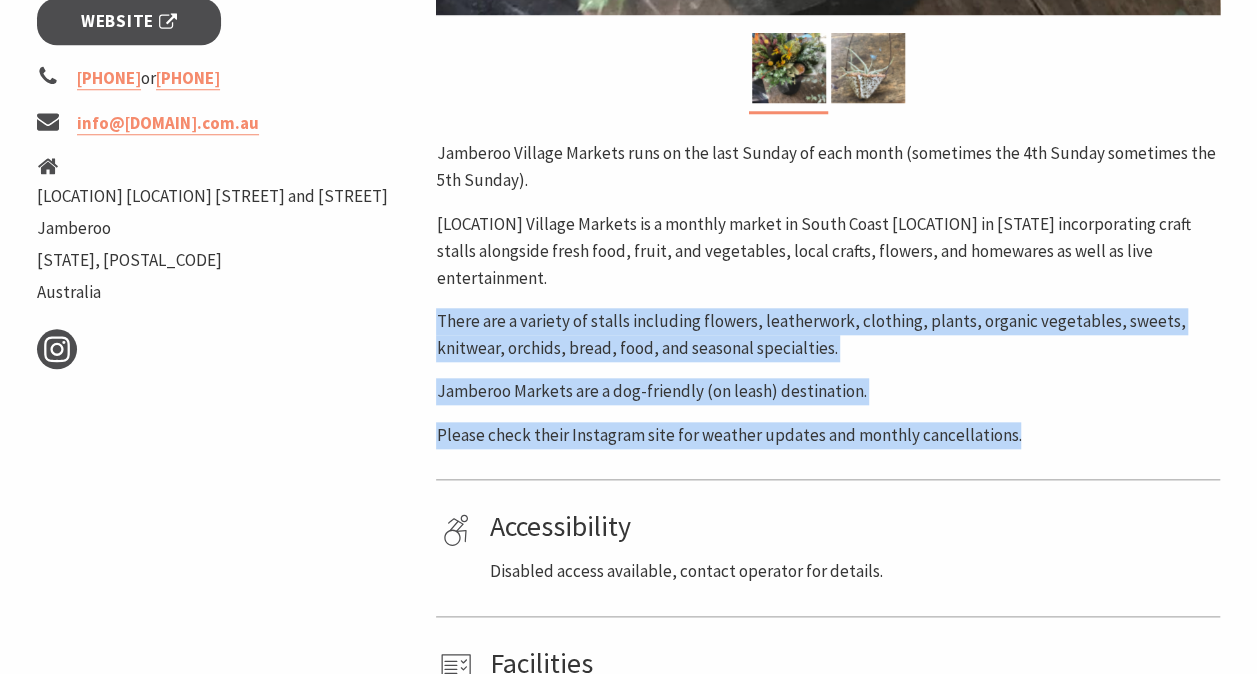 drag, startPoint x: 432, startPoint y: 292, endPoint x: 1012, endPoint y: 391, distance: 588.3885 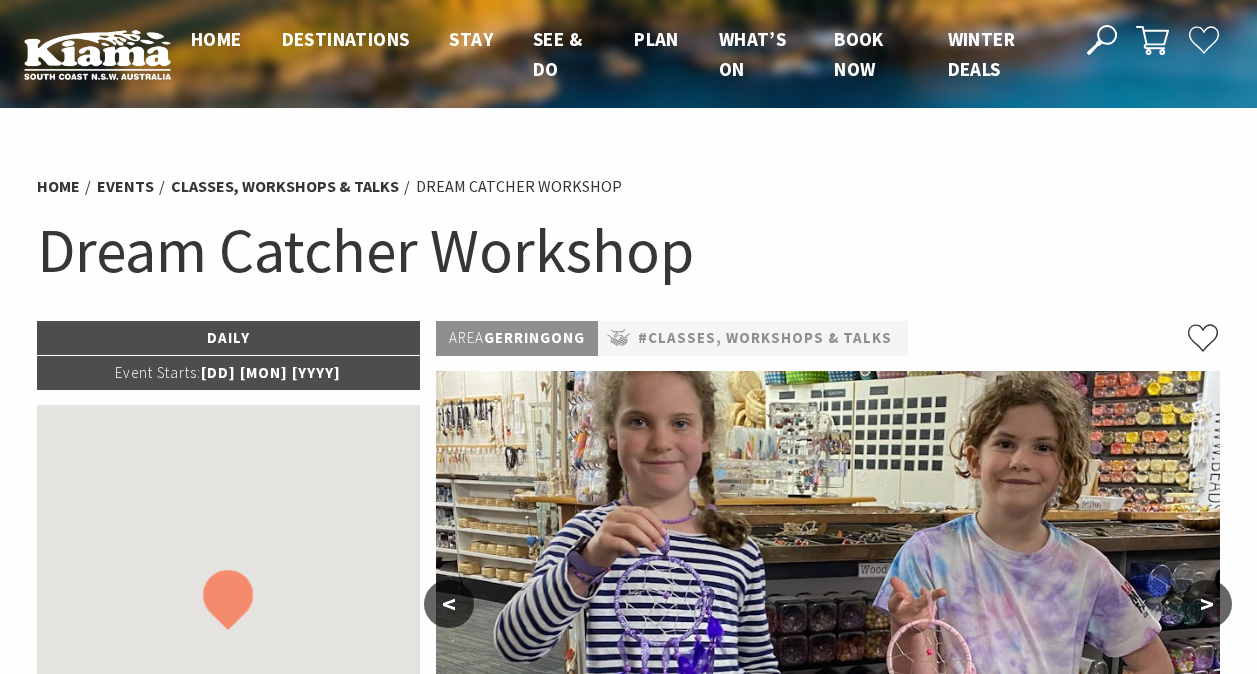scroll, scrollTop: 0, scrollLeft: 0, axis: both 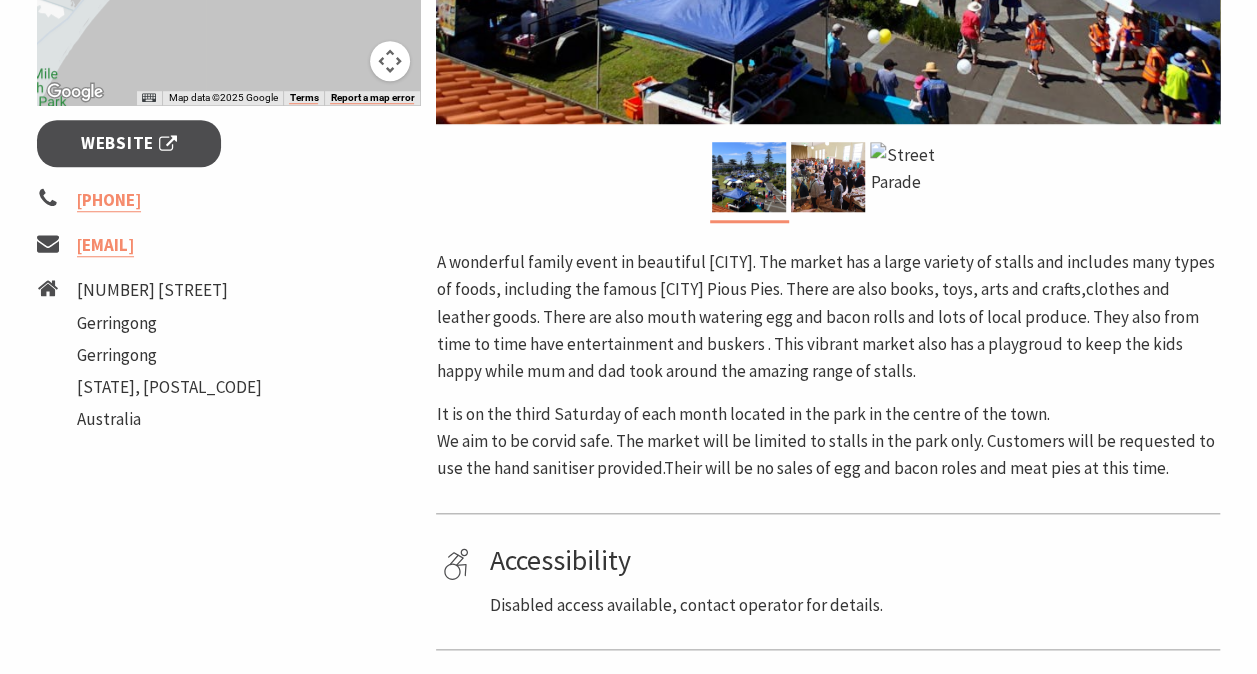 drag, startPoint x: 436, startPoint y: 256, endPoint x: 1187, endPoint y: 480, distance: 783.69446 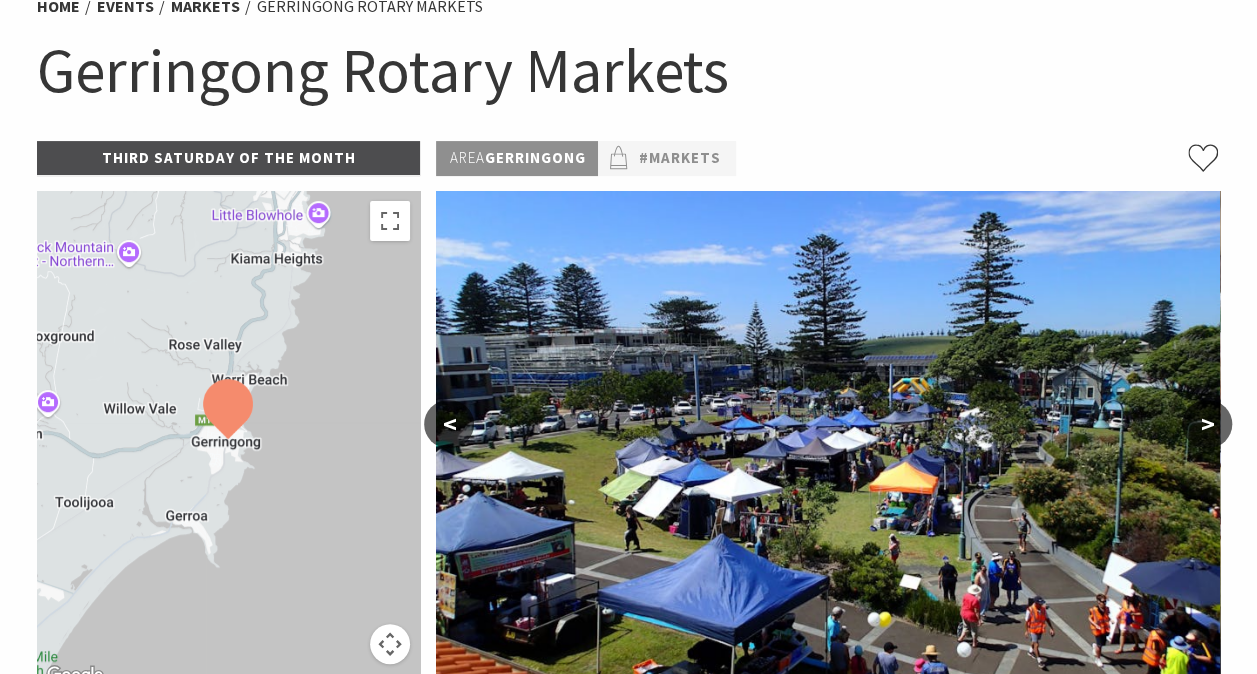 scroll, scrollTop: 176, scrollLeft: 0, axis: vertical 